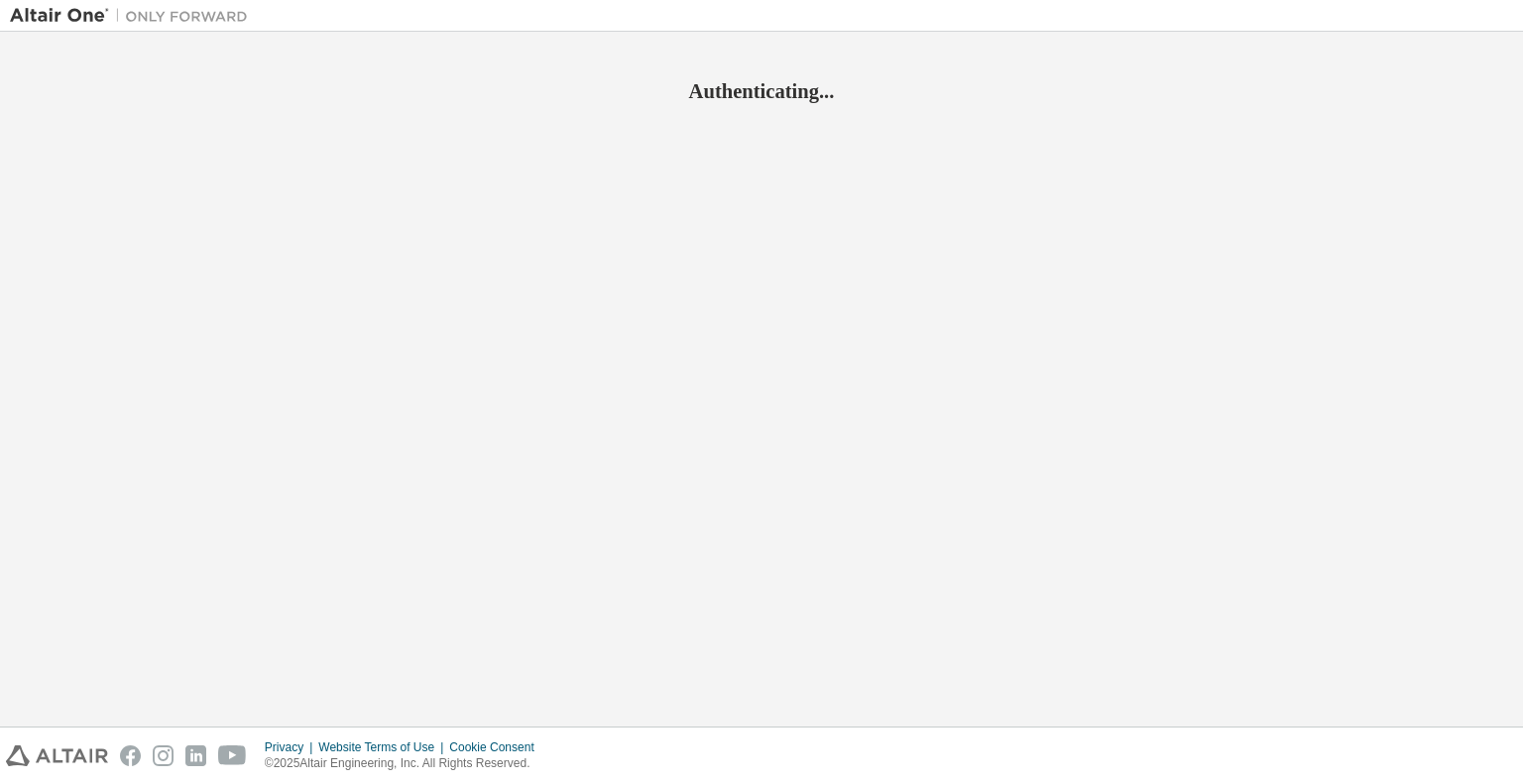scroll, scrollTop: 0, scrollLeft: 0, axis: both 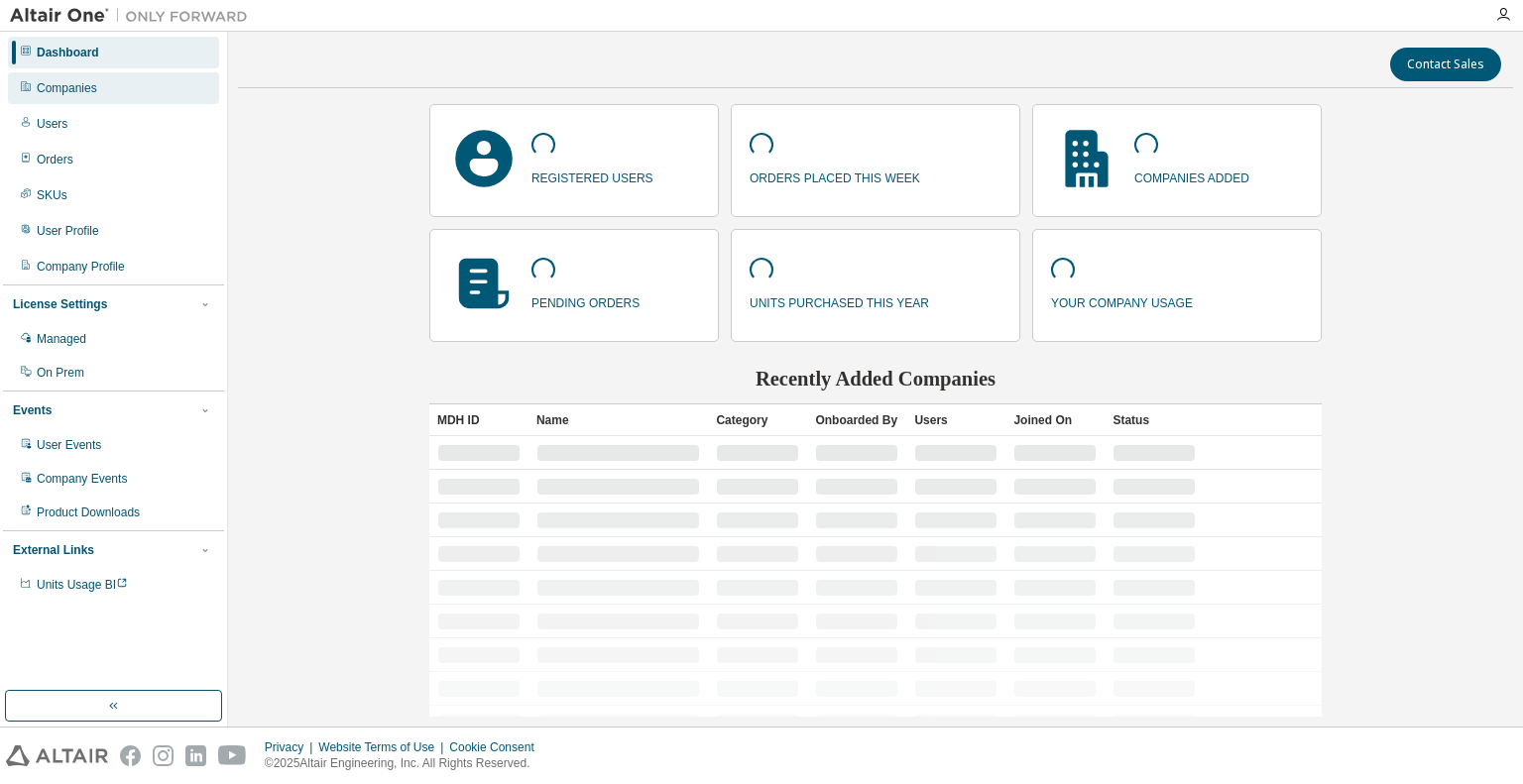 click on "Companies" at bounding box center (66, 88) 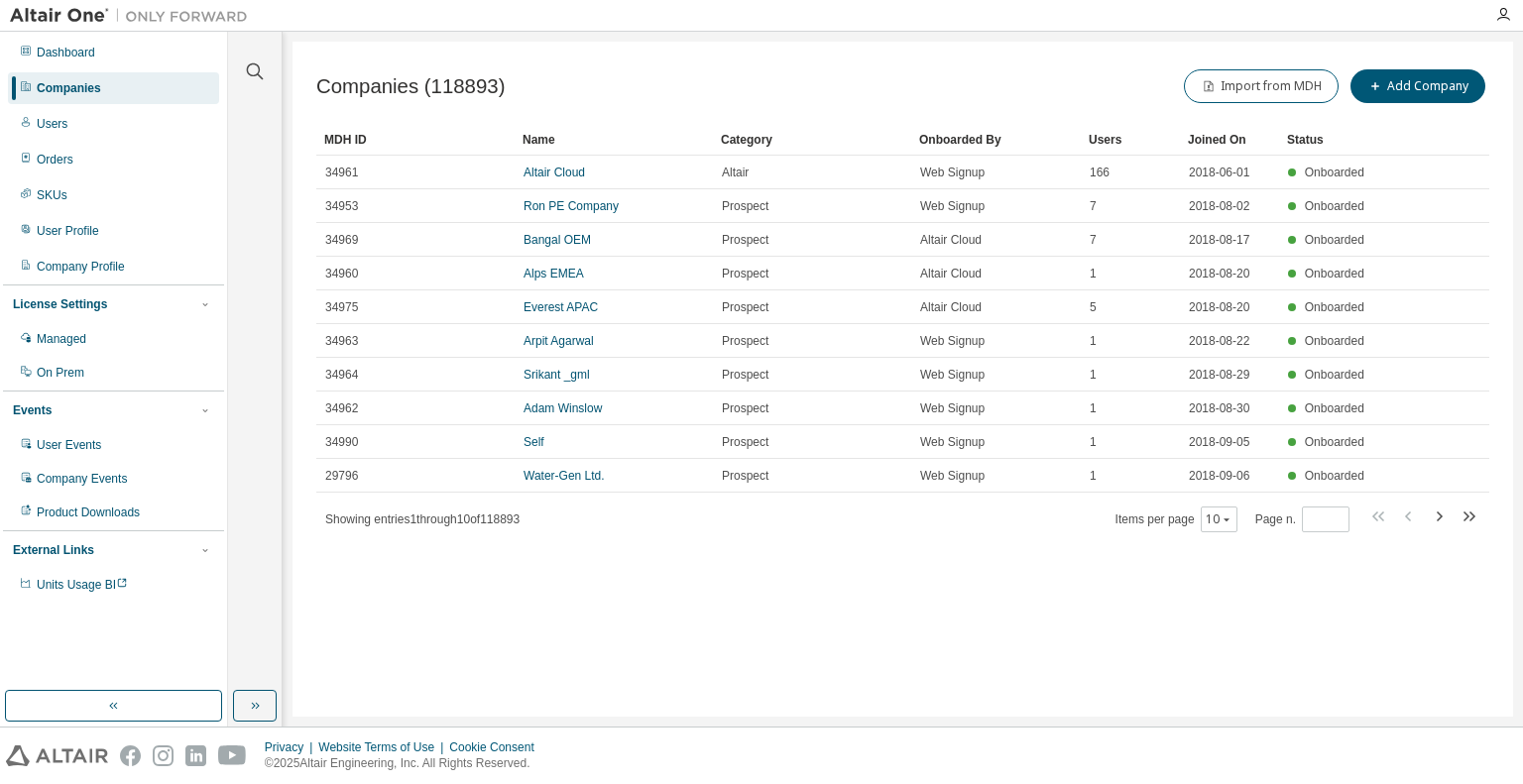 click on "Companies (118893) Import from MDH Add Company" at bounding box center (902, 86) 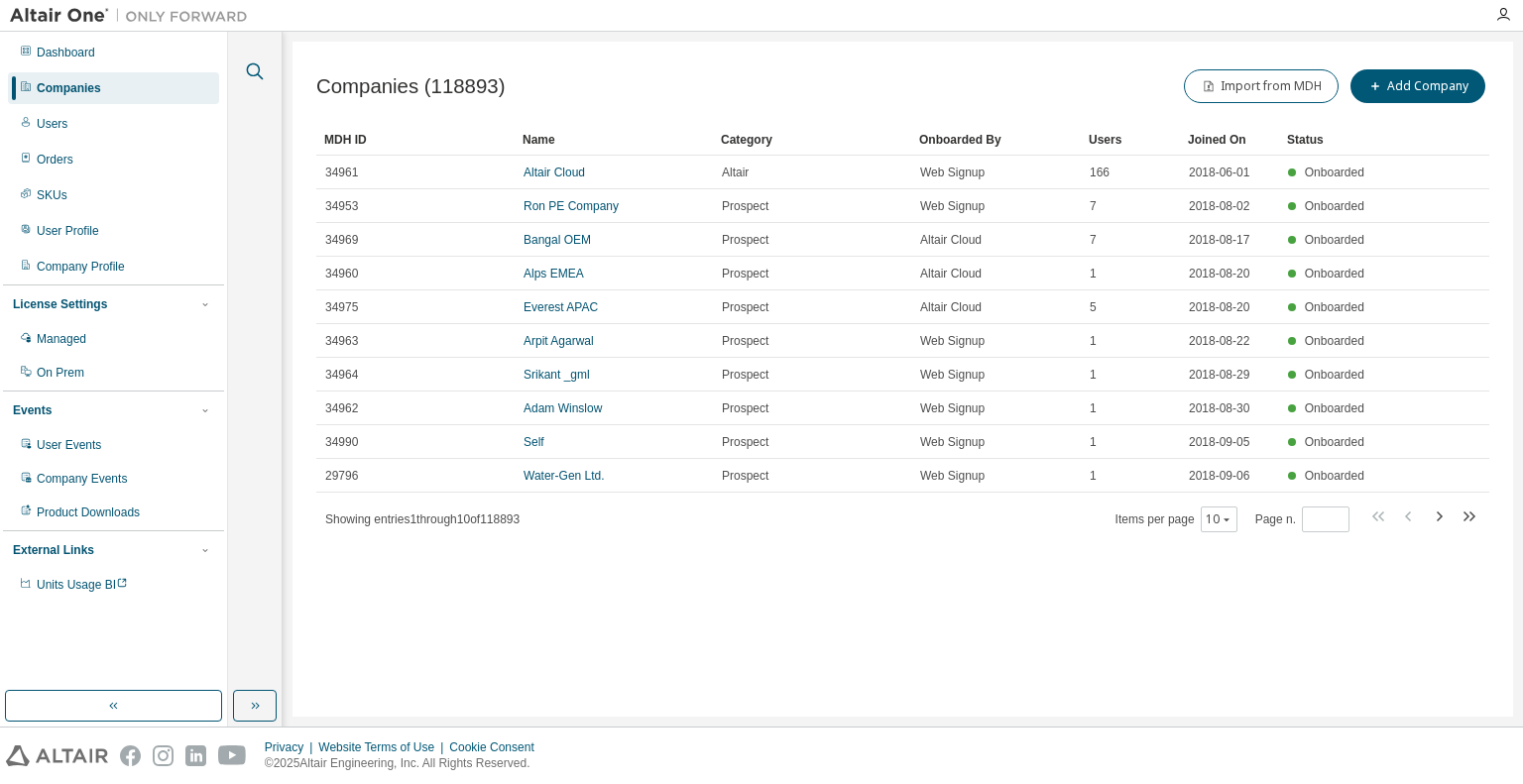 click 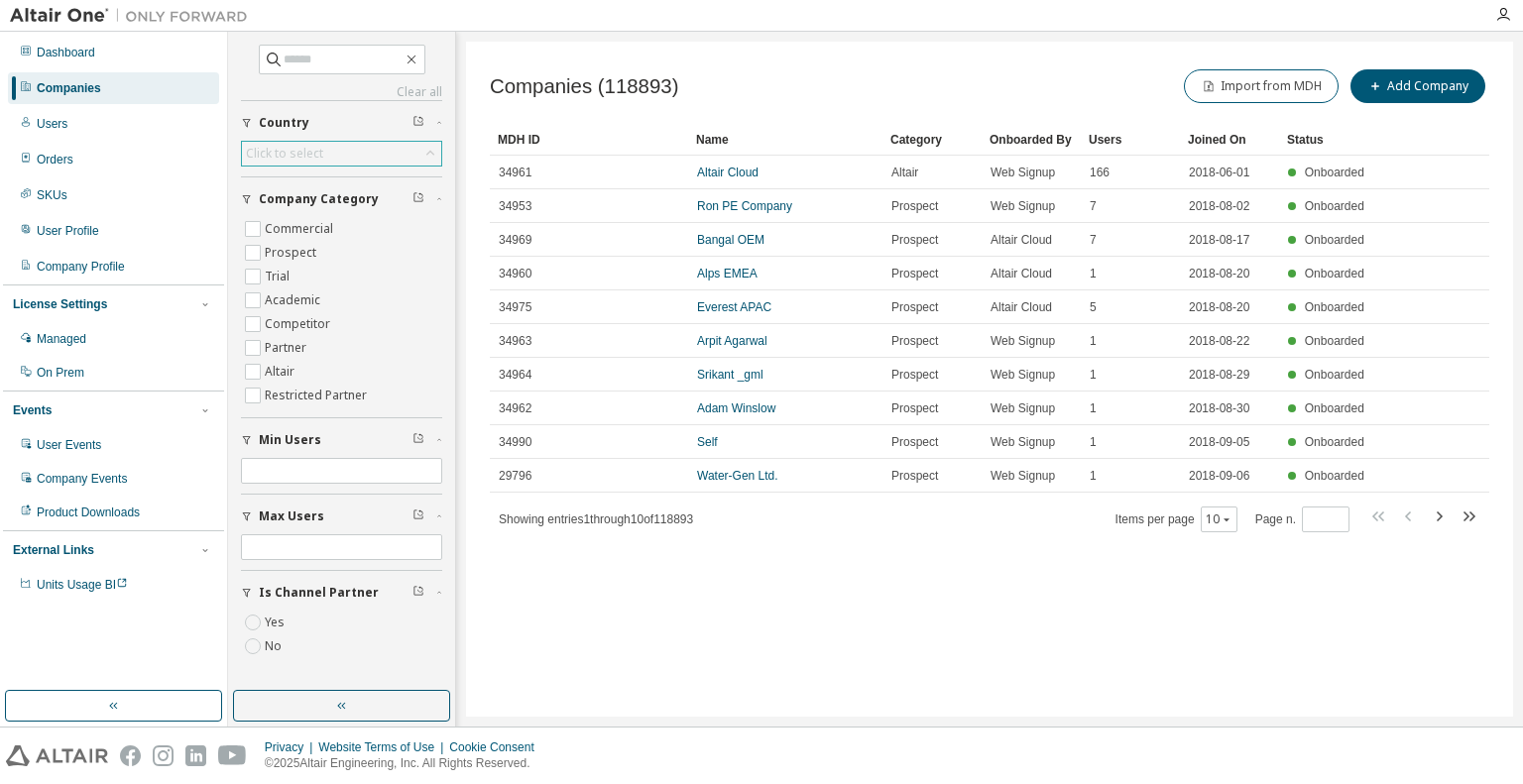 click on "Click to select" at bounding box center (285, 154) 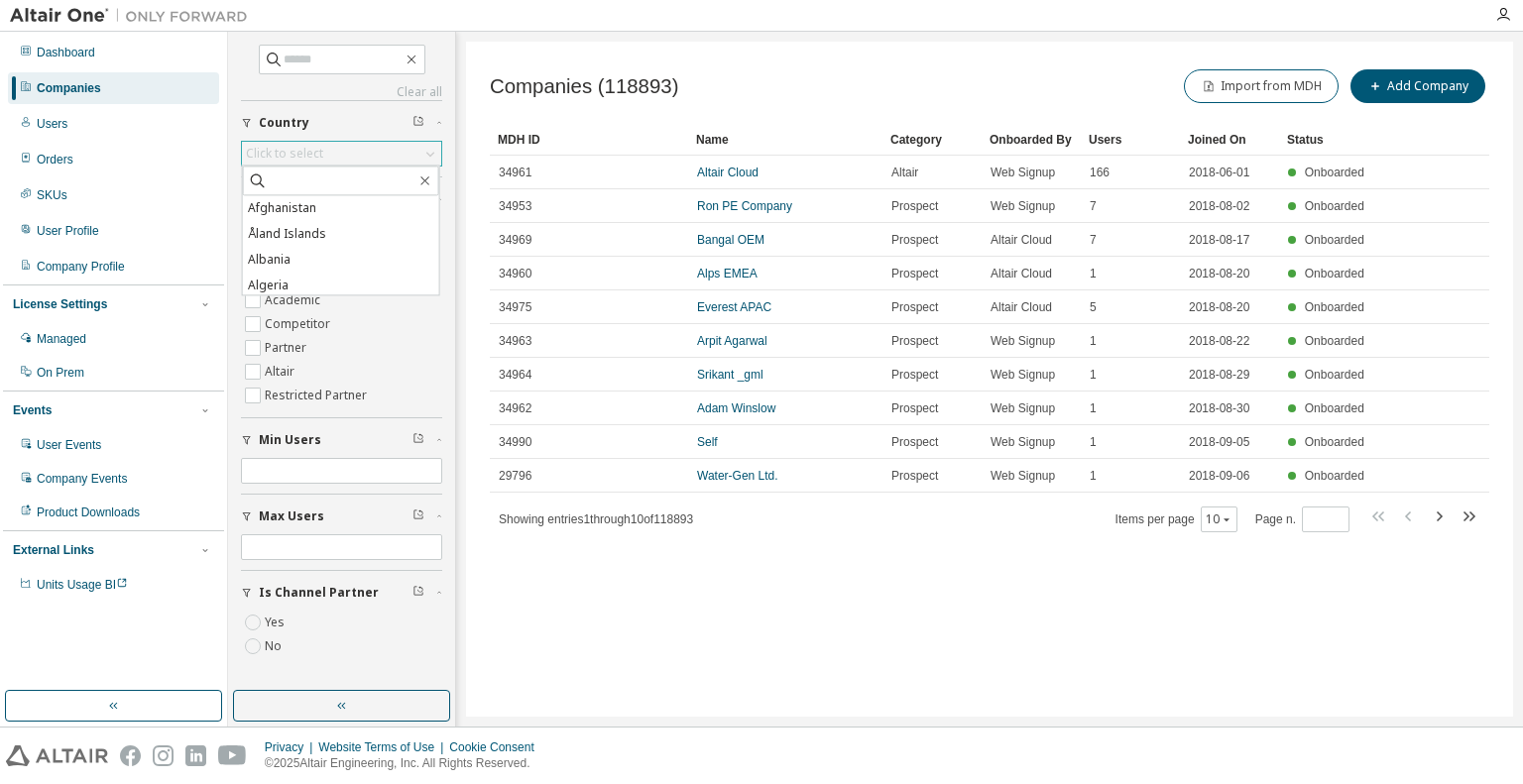 click on "Click to select" at bounding box center [285, 154] 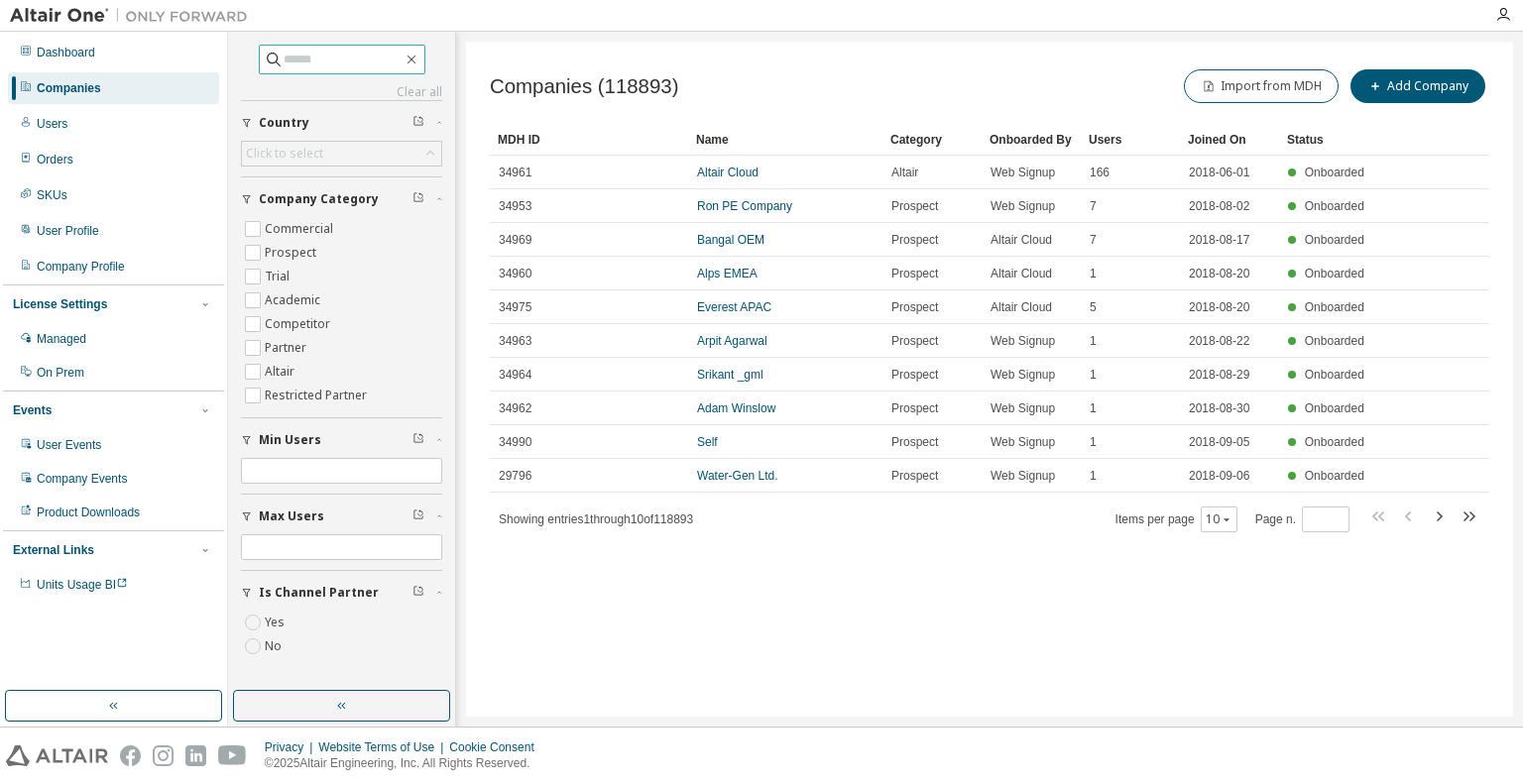 click at bounding box center (343, 59) 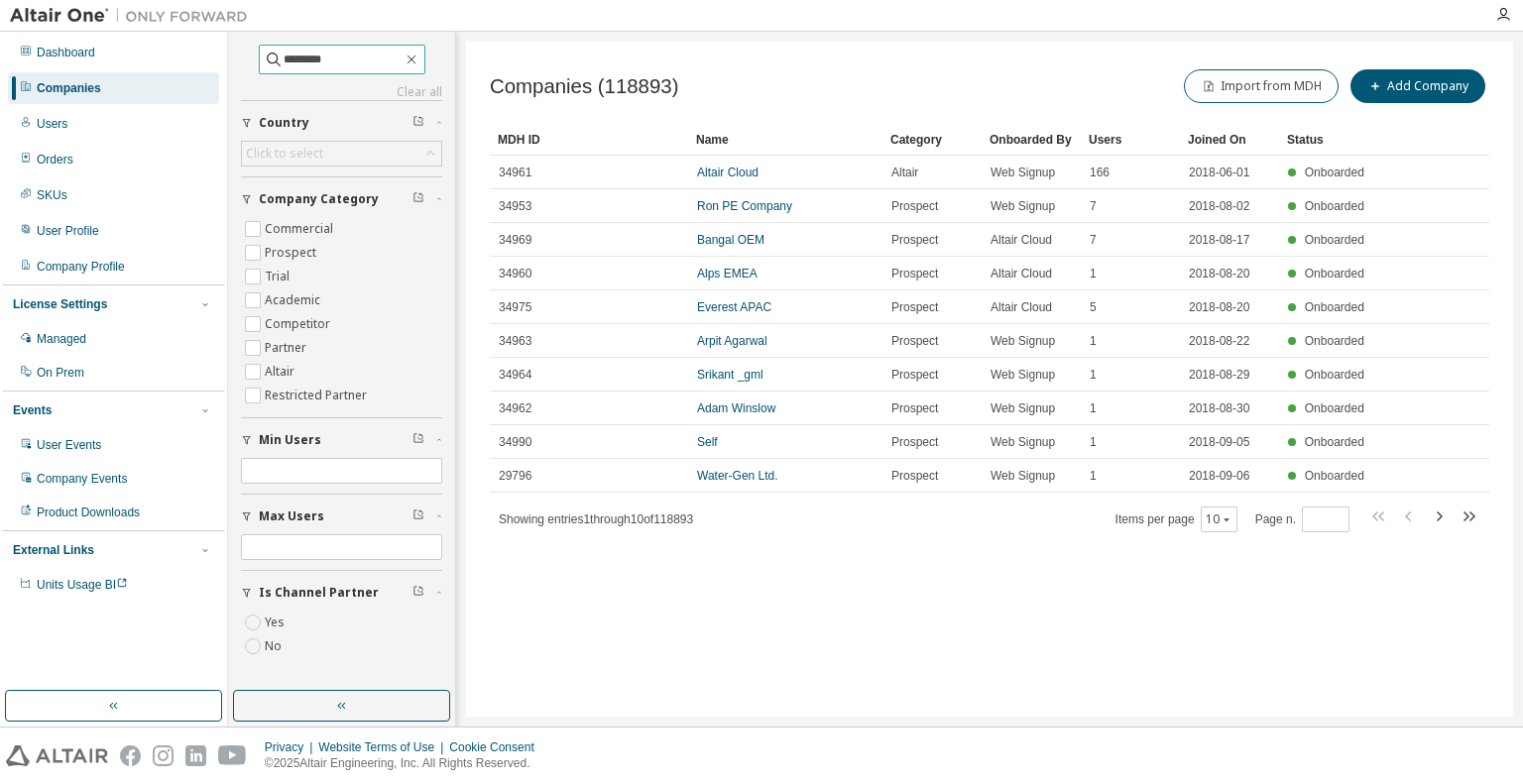 type on "********" 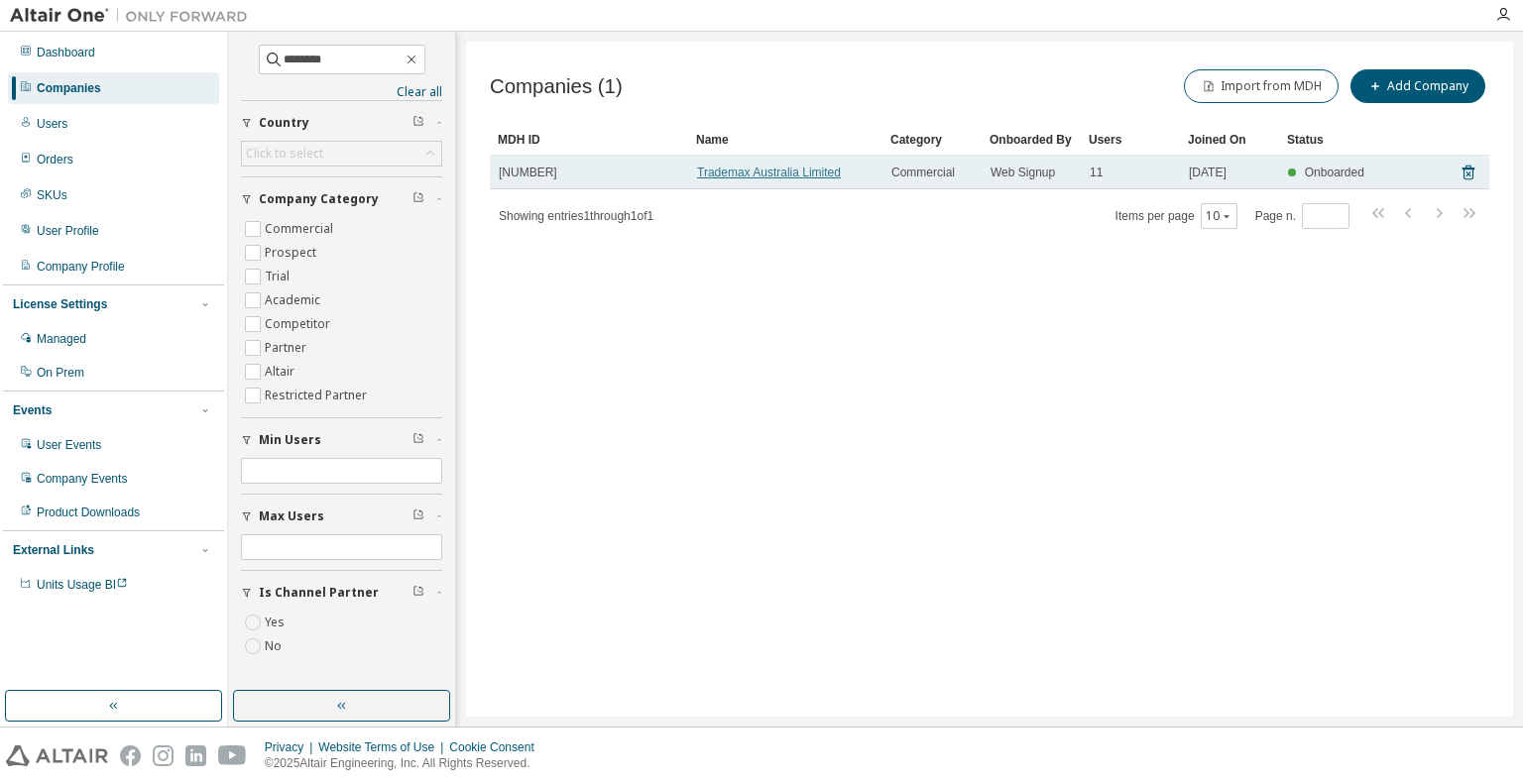 click on "Trademax Australia Limited" at bounding box center (768, 172) 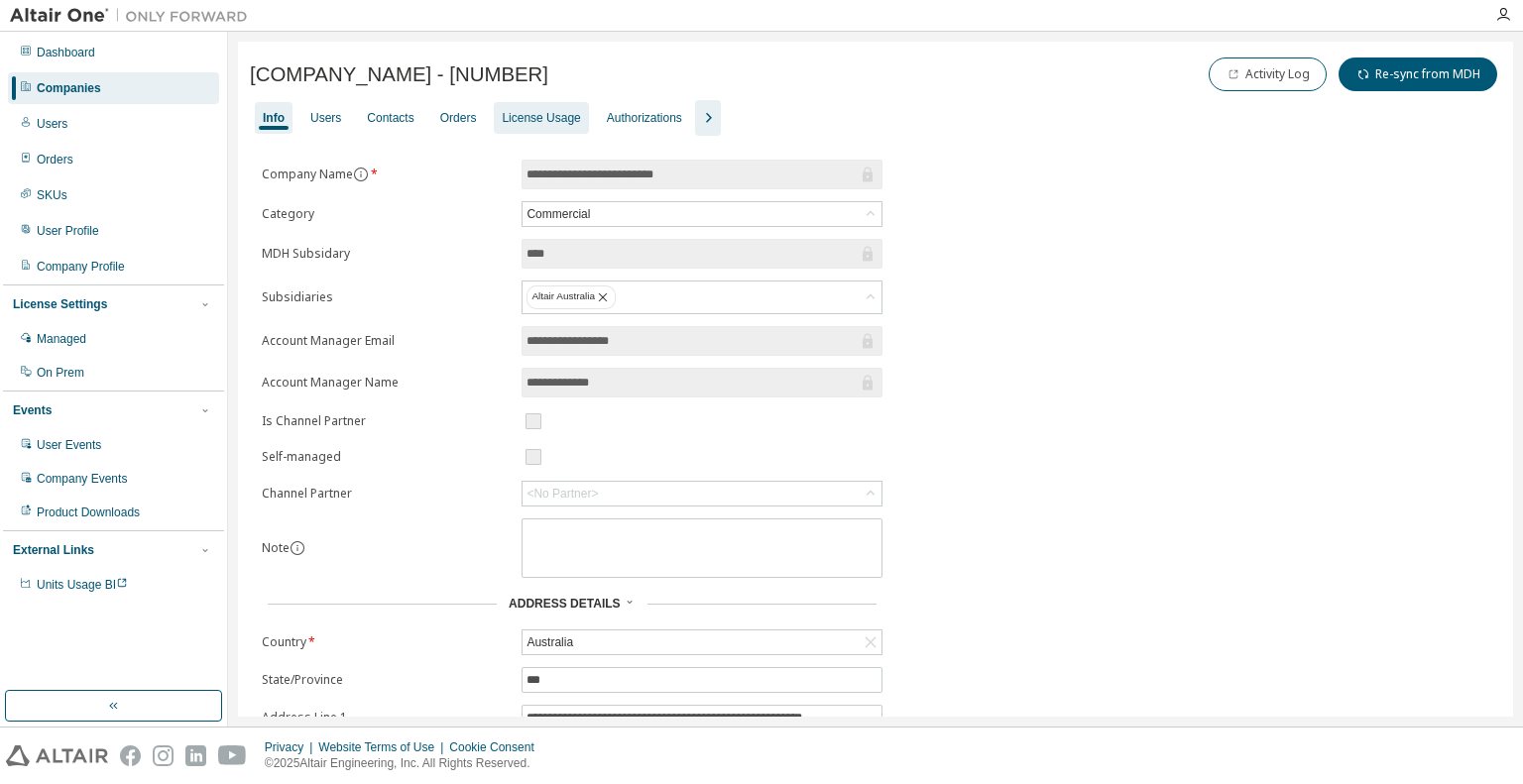 click on "License Usage" at bounding box center [540, 118] 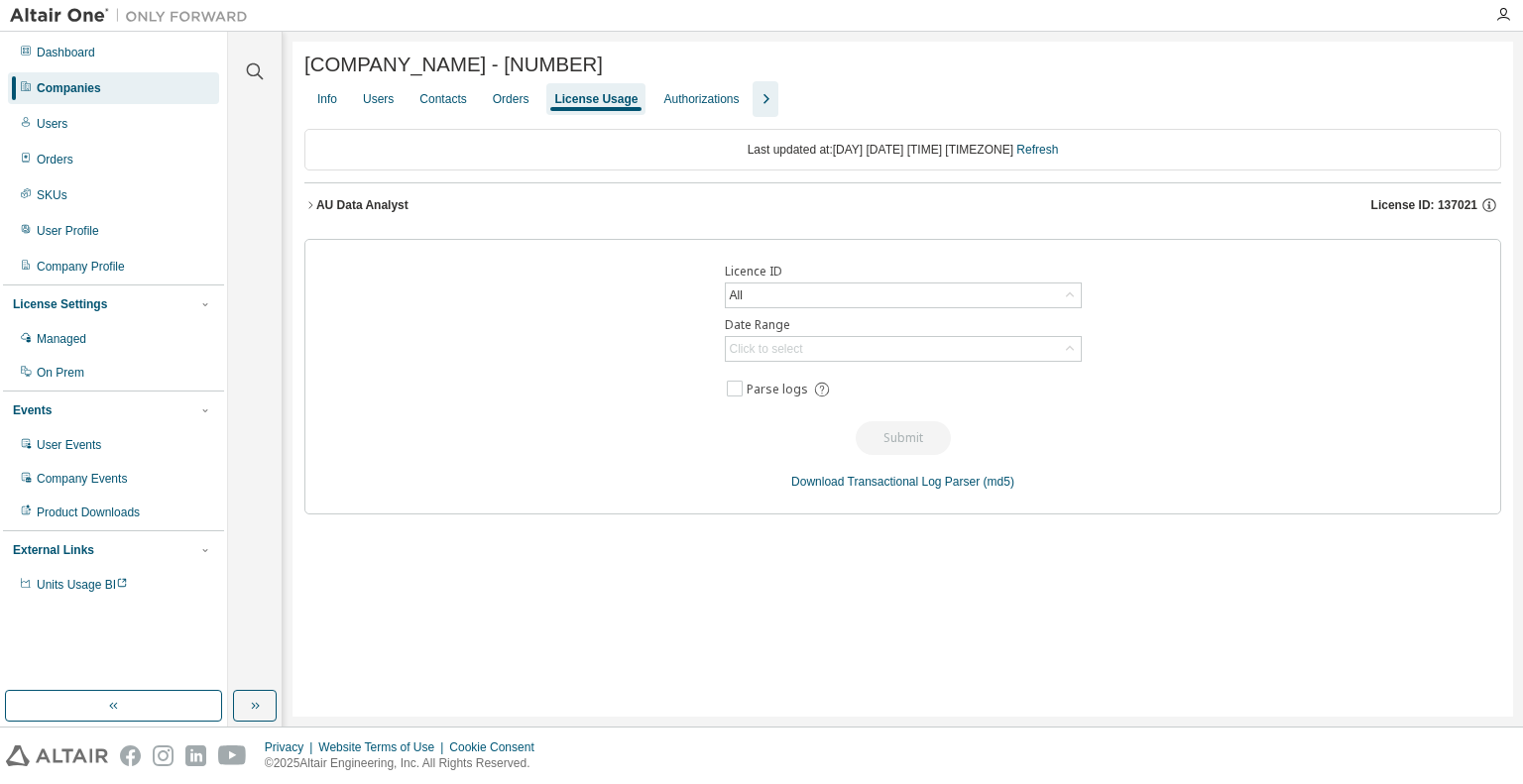 drag, startPoint x: 313, startPoint y: 207, endPoint x: 331, endPoint y: 225, distance: 25.455844 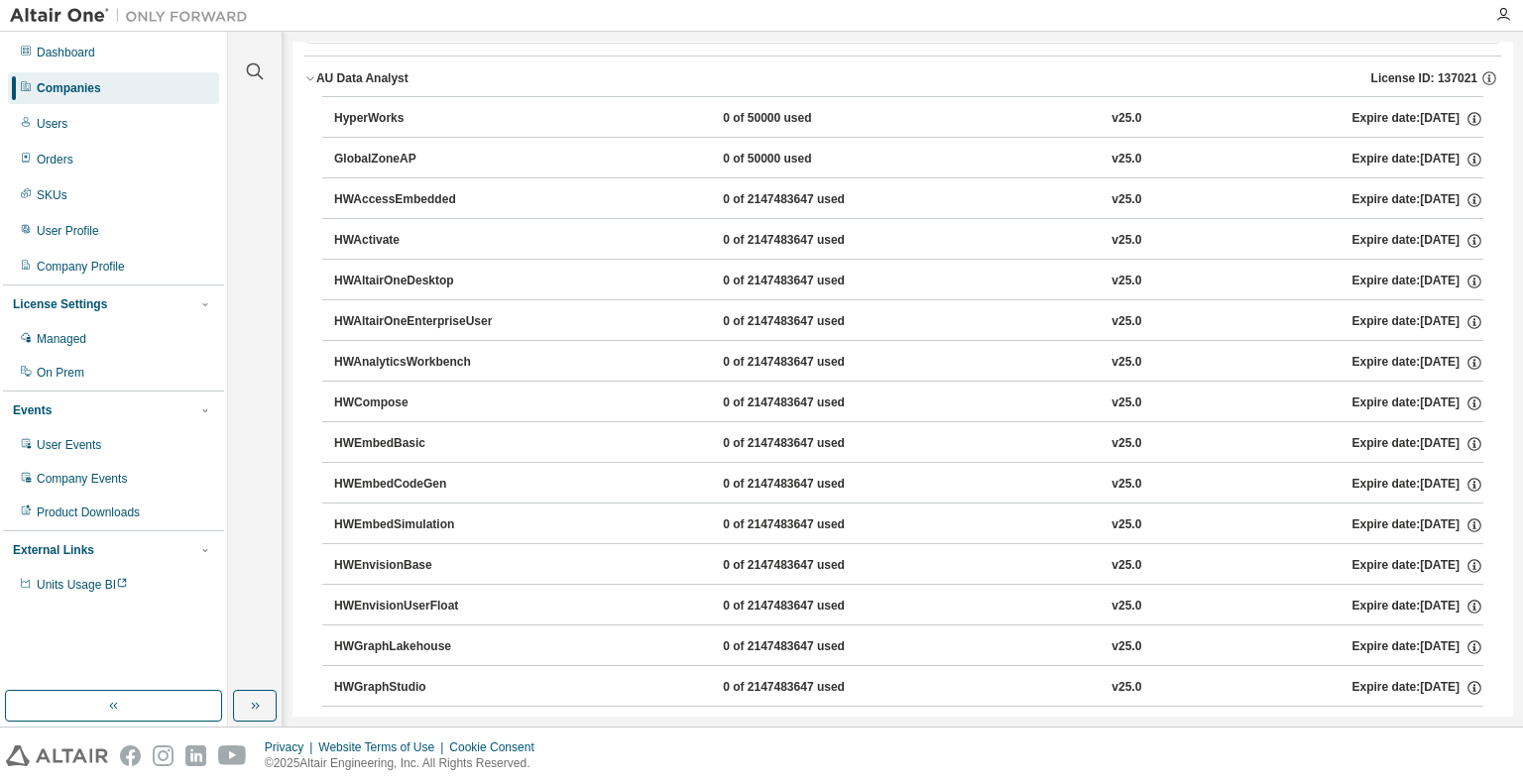 scroll, scrollTop: 0, scrollLeft: 0, axis: both 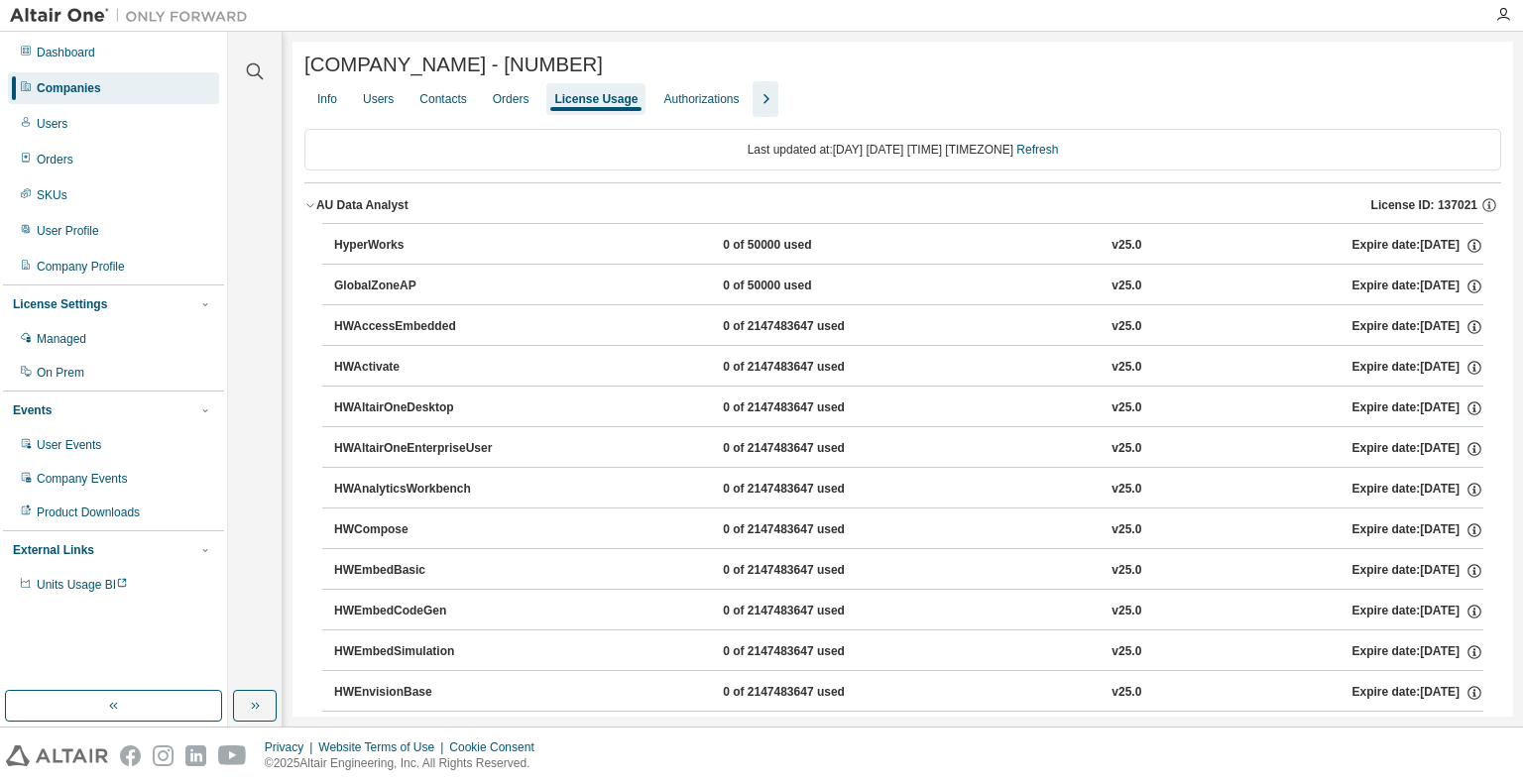 click 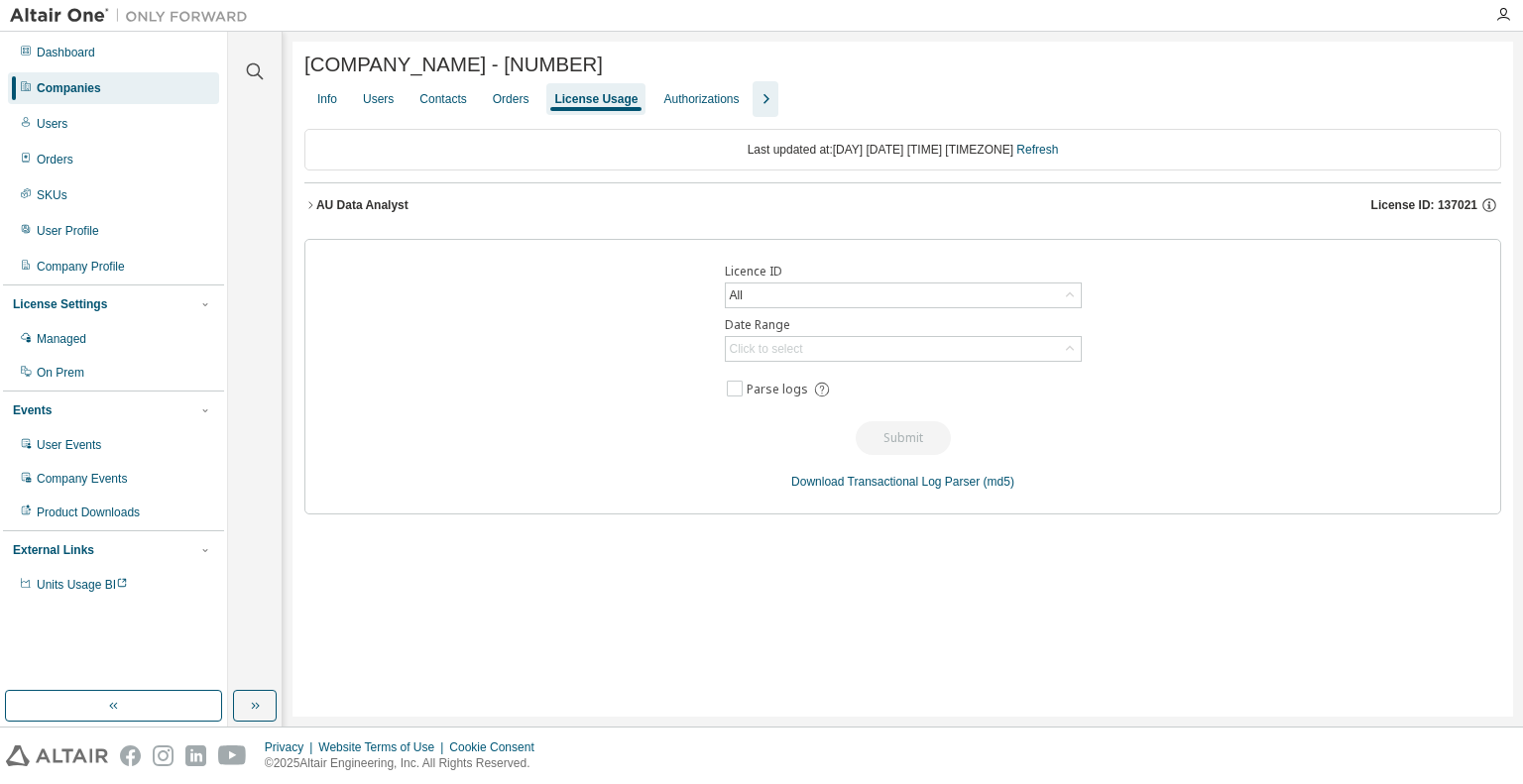 click 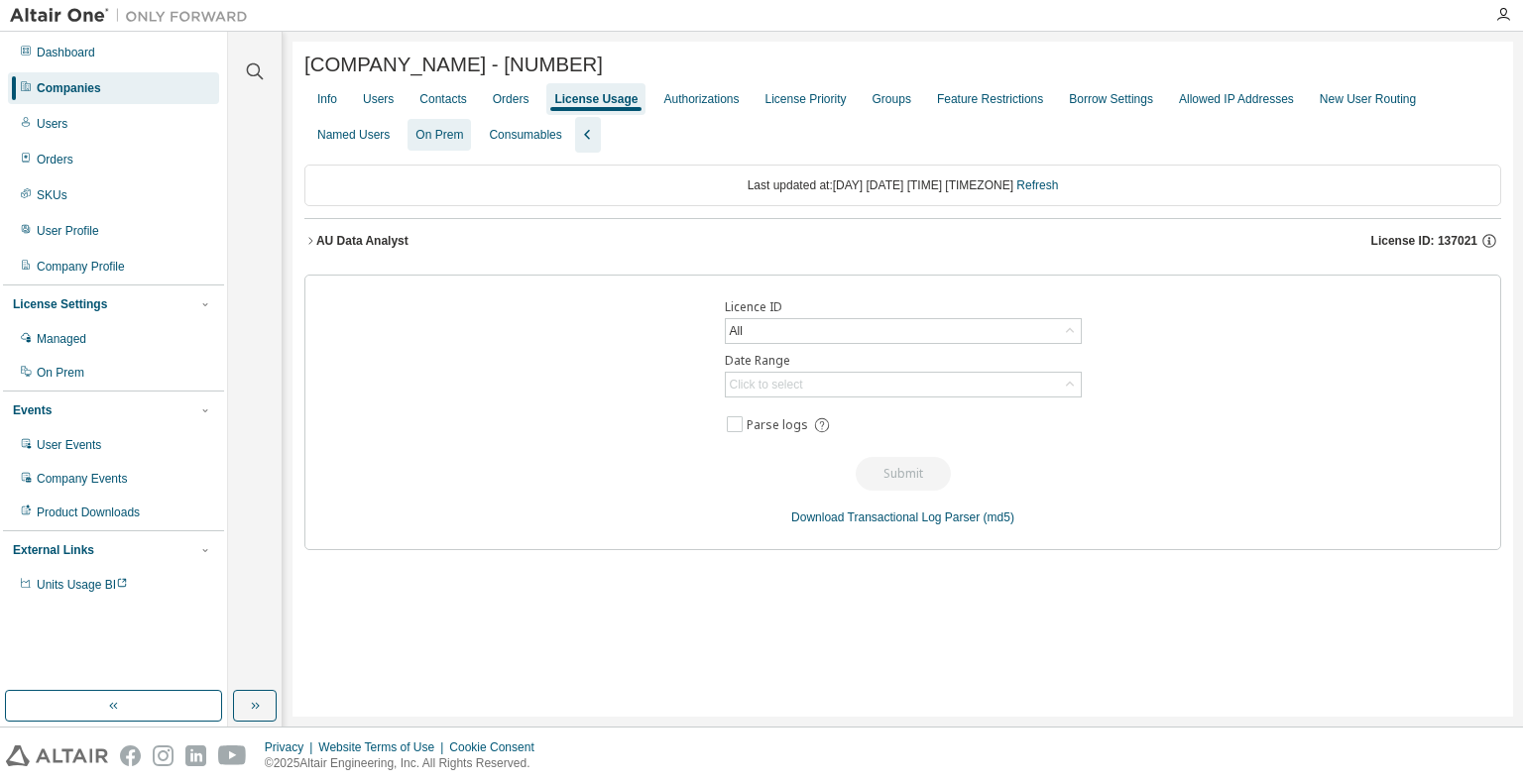 click on "On Prem" at bounding box center (439, 135) 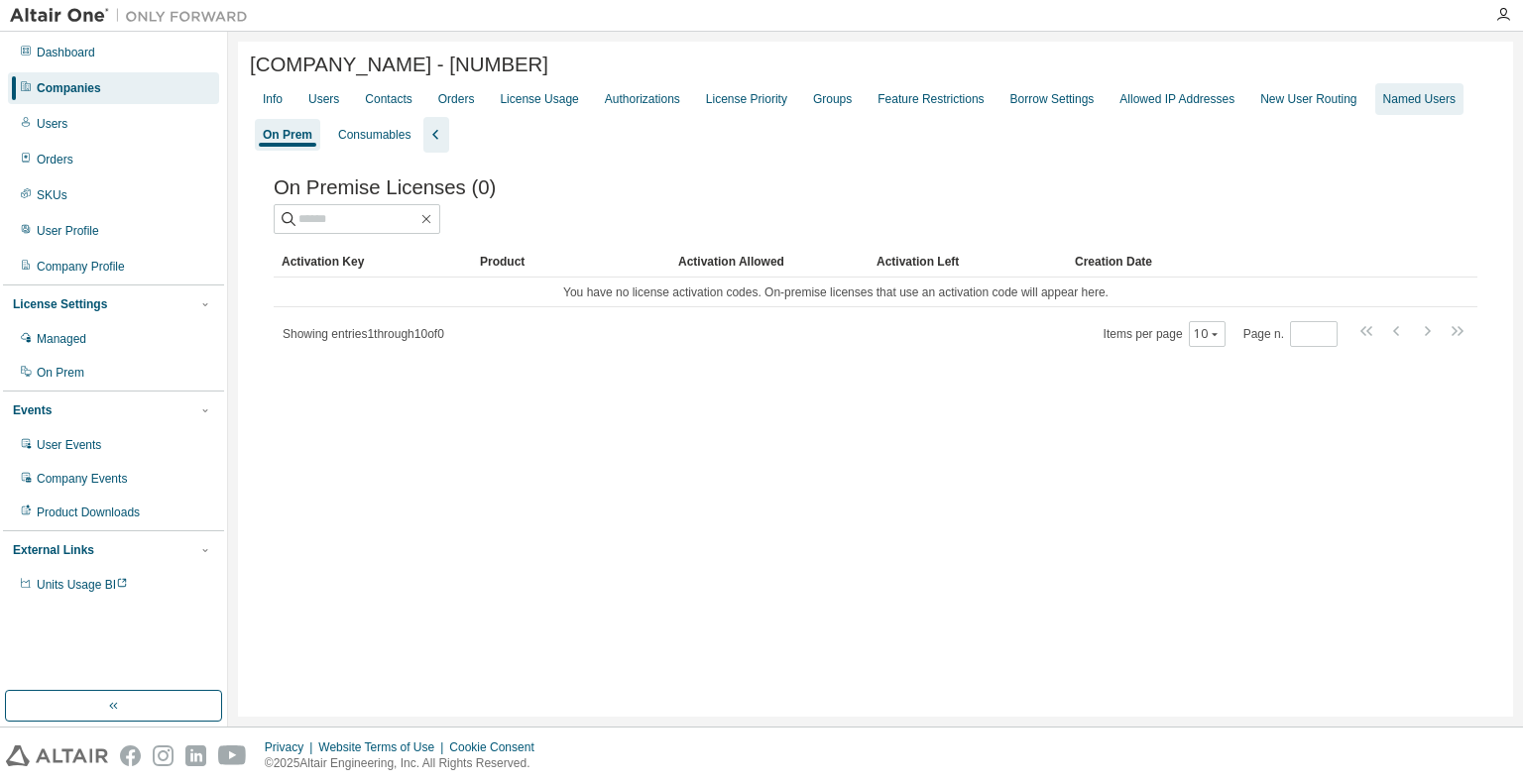 click on "Named Users" at bounding box center (1419, 99) 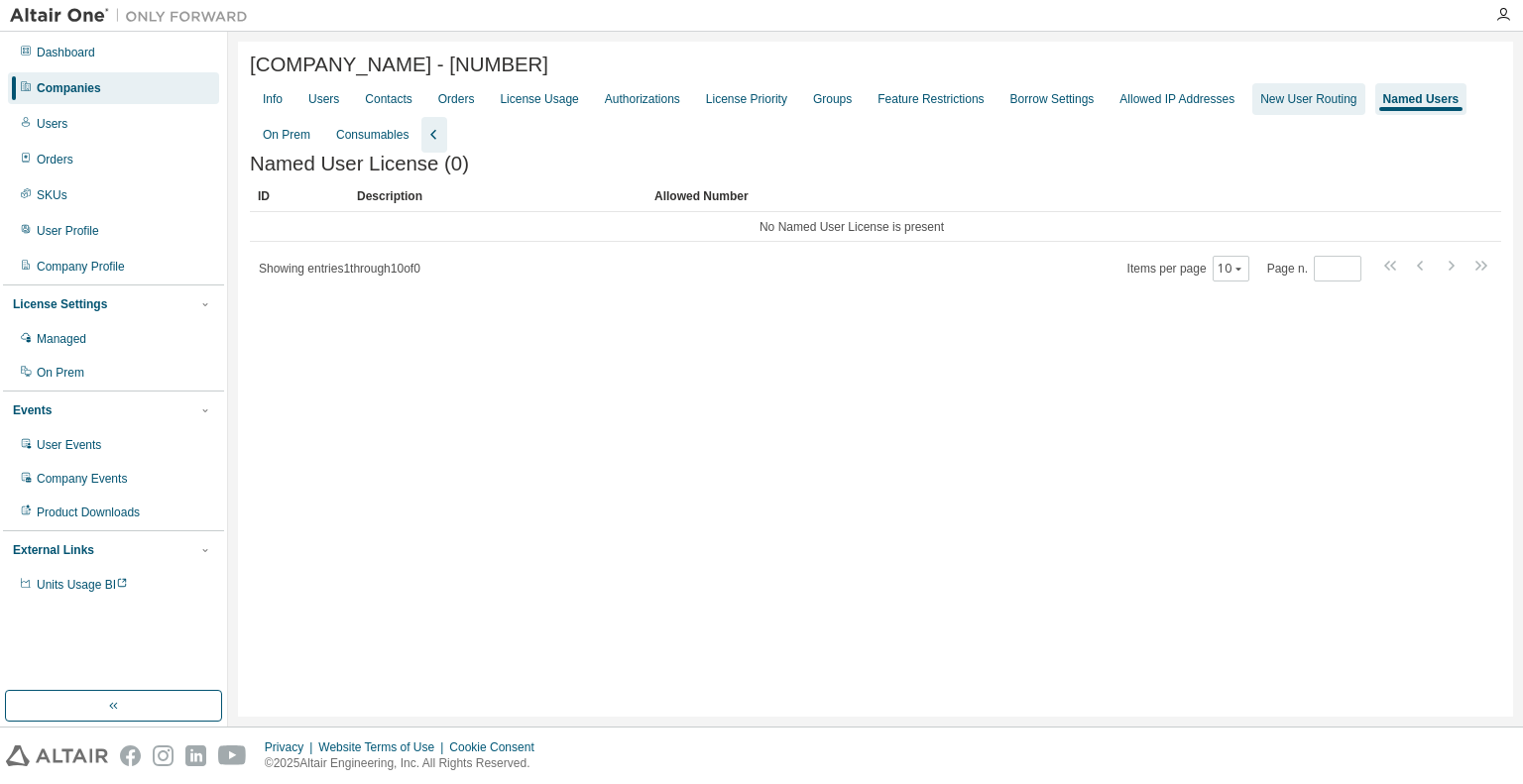 click on "New User Routing" at bounding box center [1308, 99] 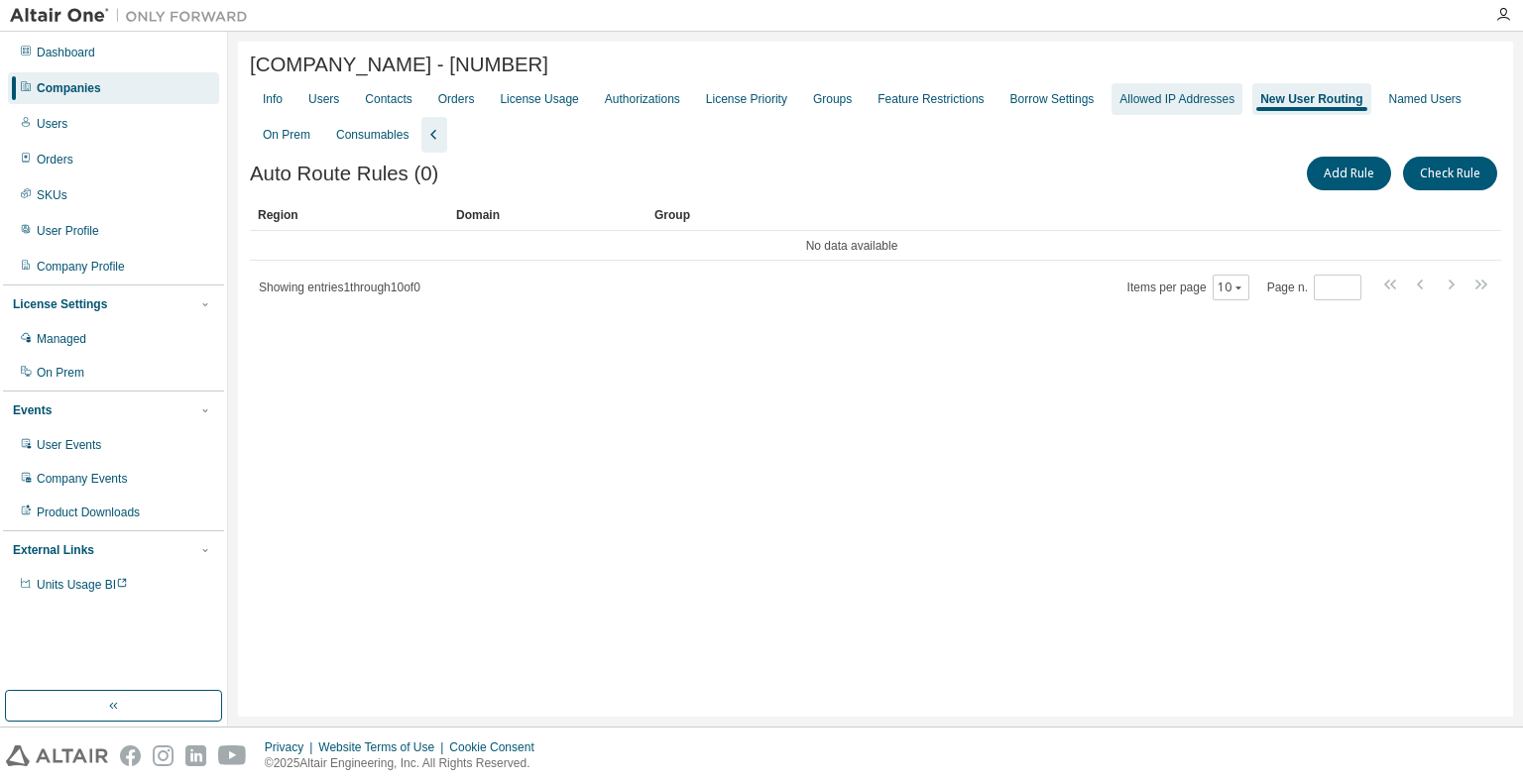 click on "Allowed IP Addresses" at bounding box center [1177, 99] 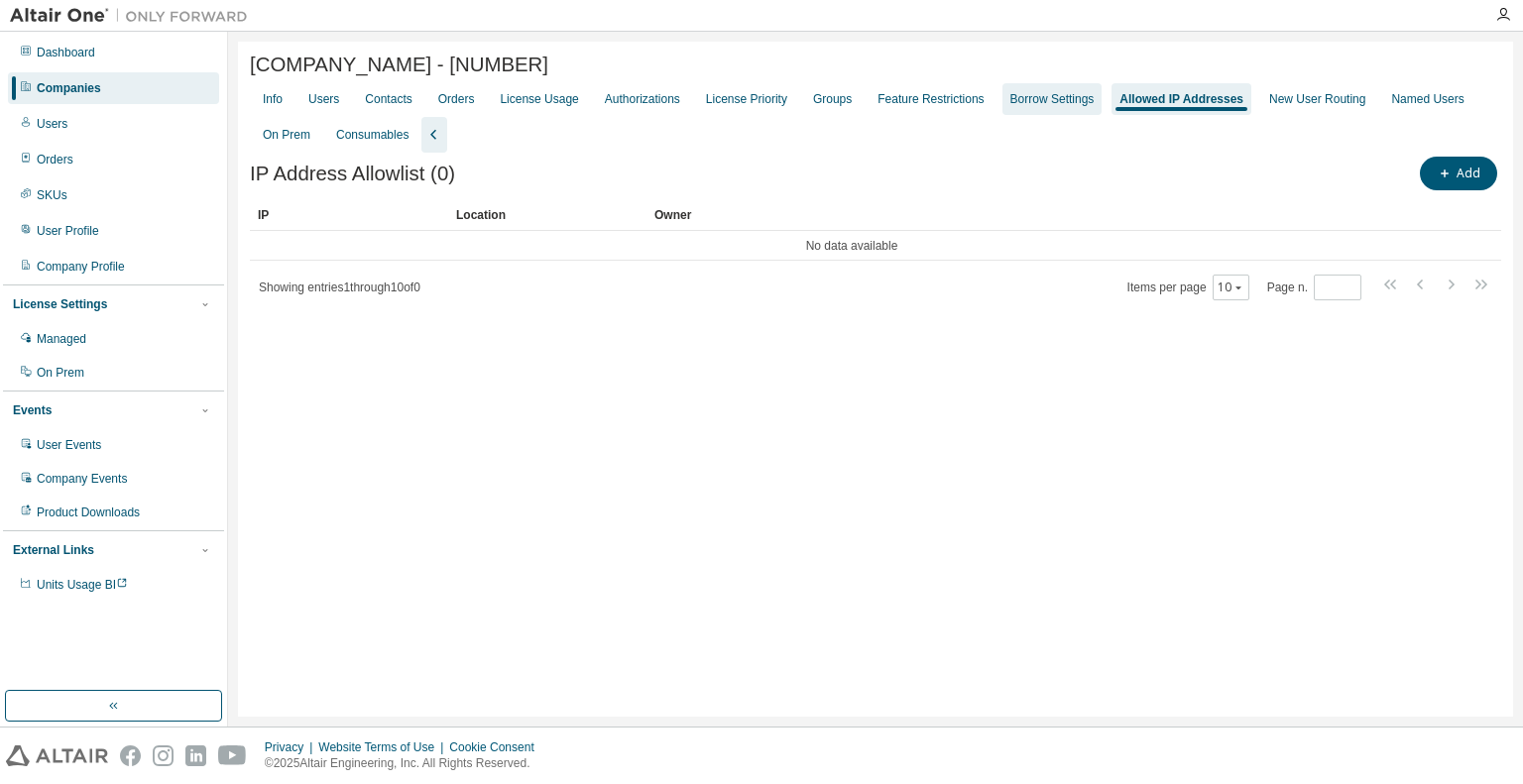 click on "Borrow Settings" at bounding box center (1052, 99) 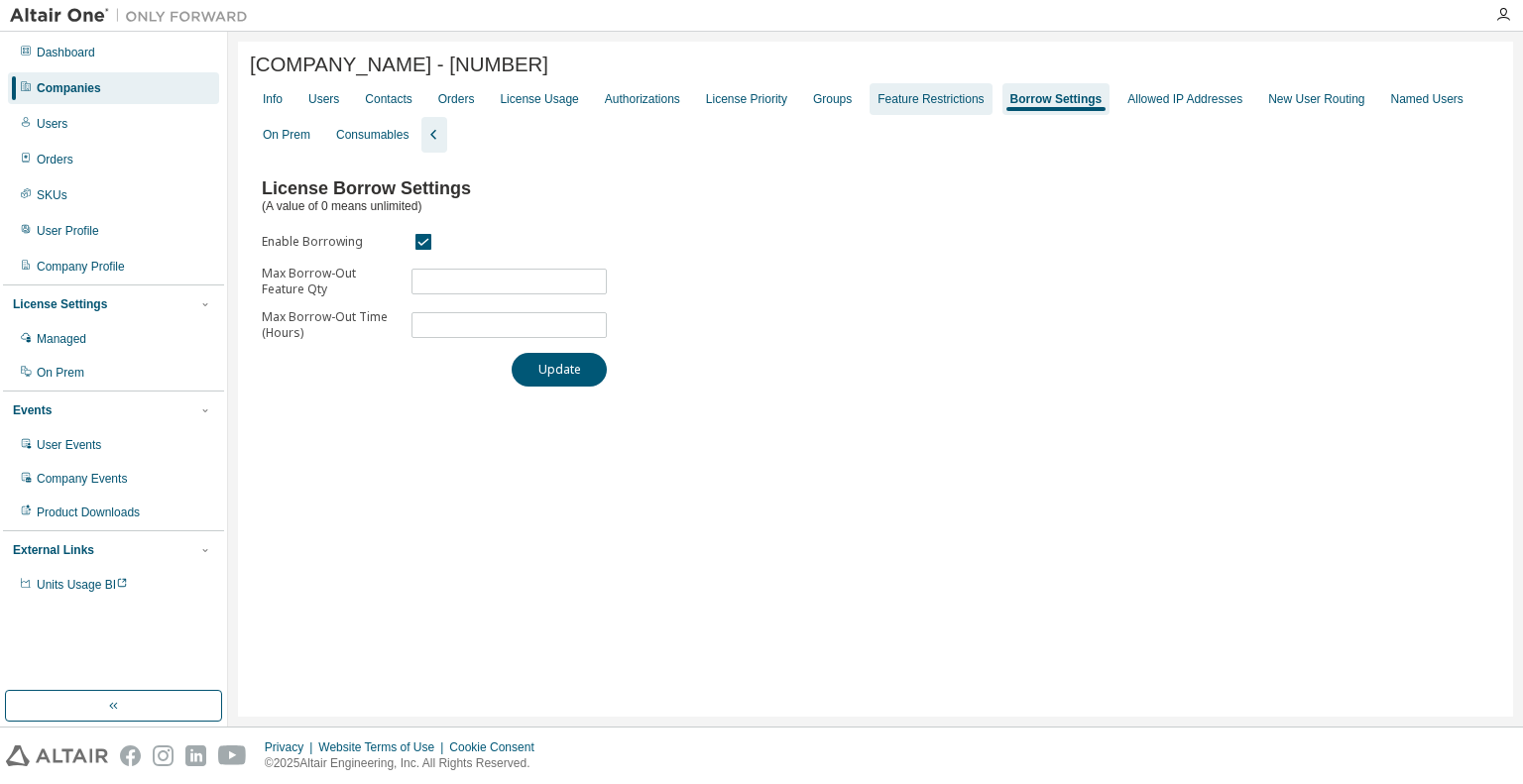 click on "Feature Restrictions" at bounding box center (930, 99) 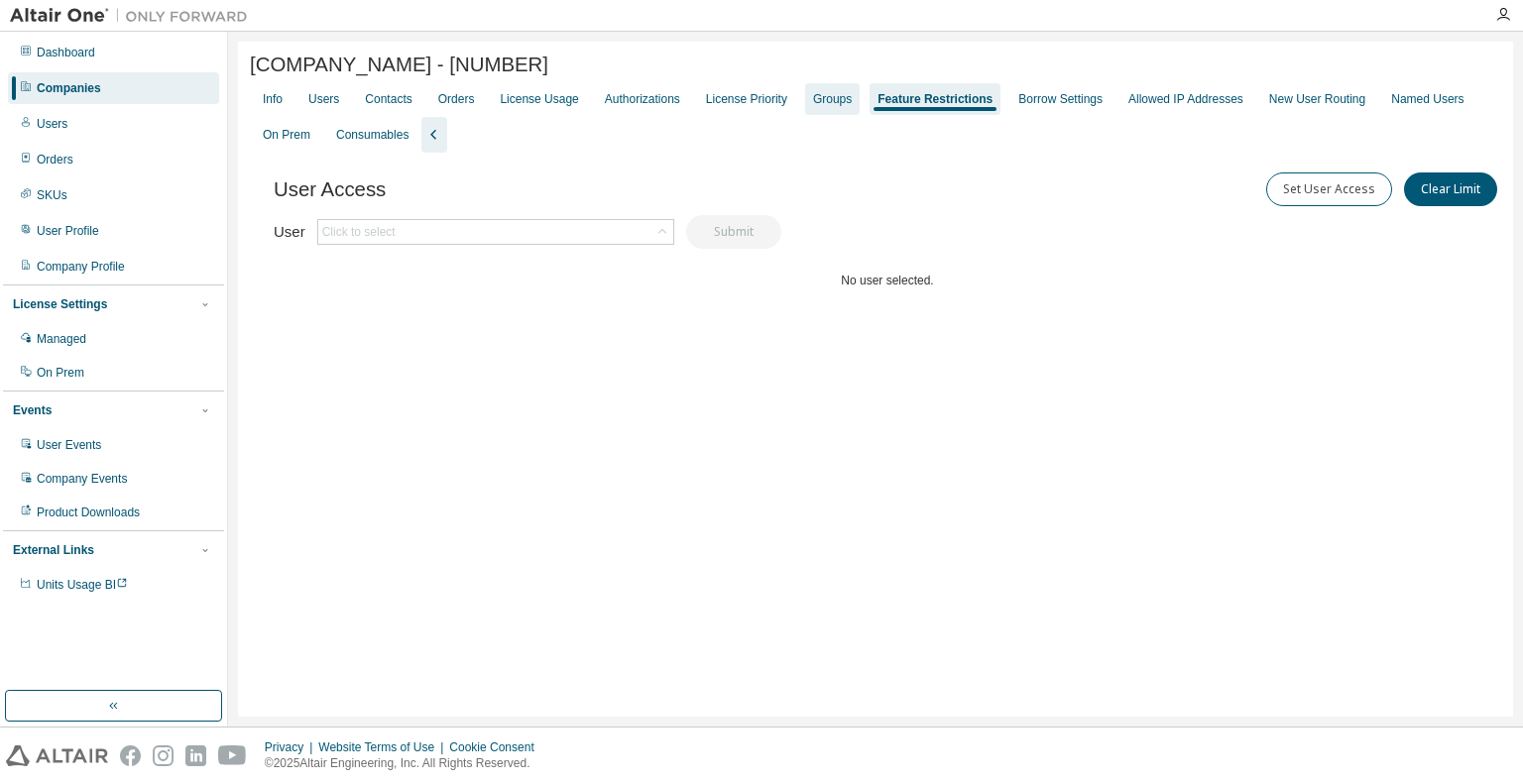 click on "Groups" at bounding box center [832, 99] 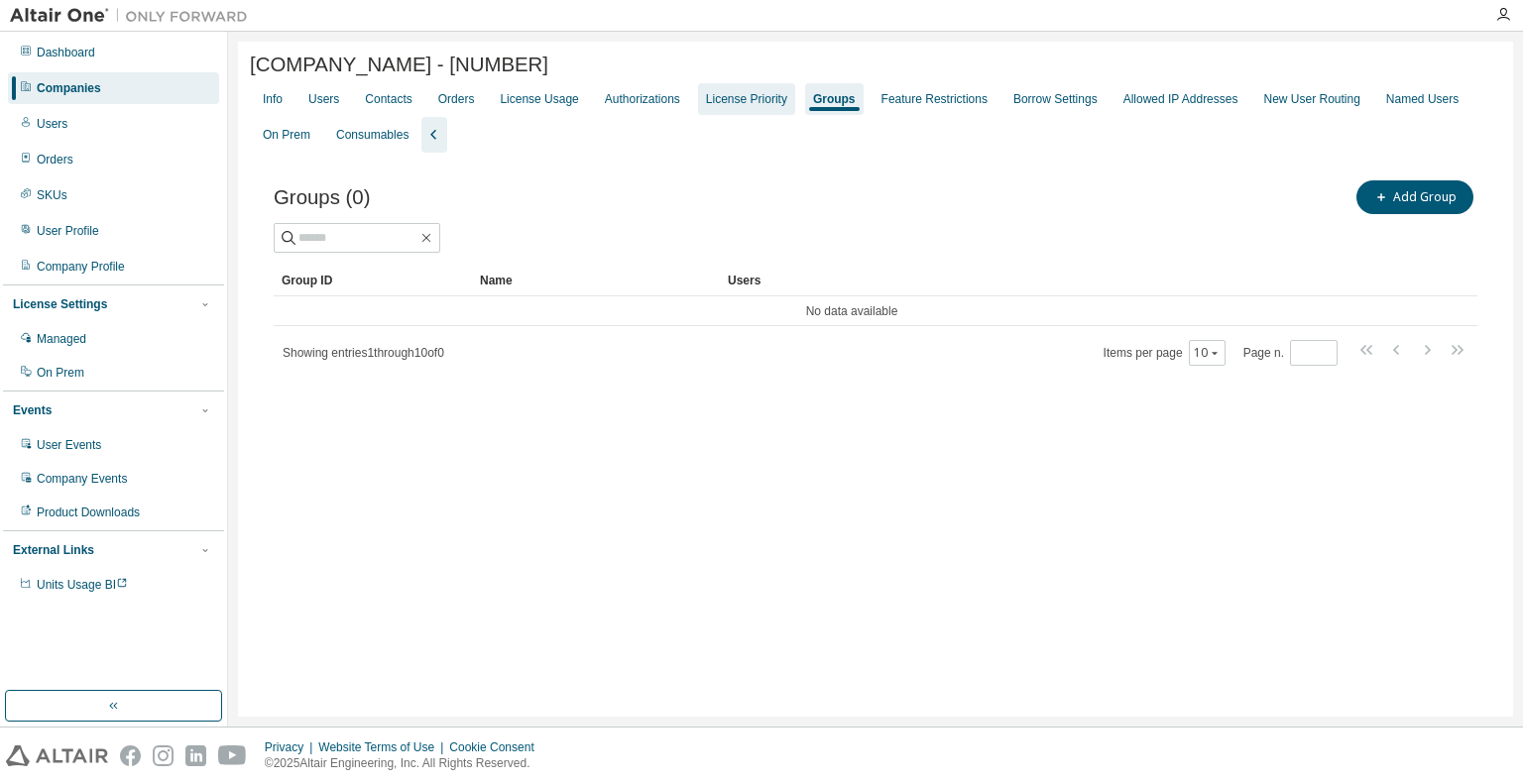 click on "License Priority" at bounding box center [747, 99] 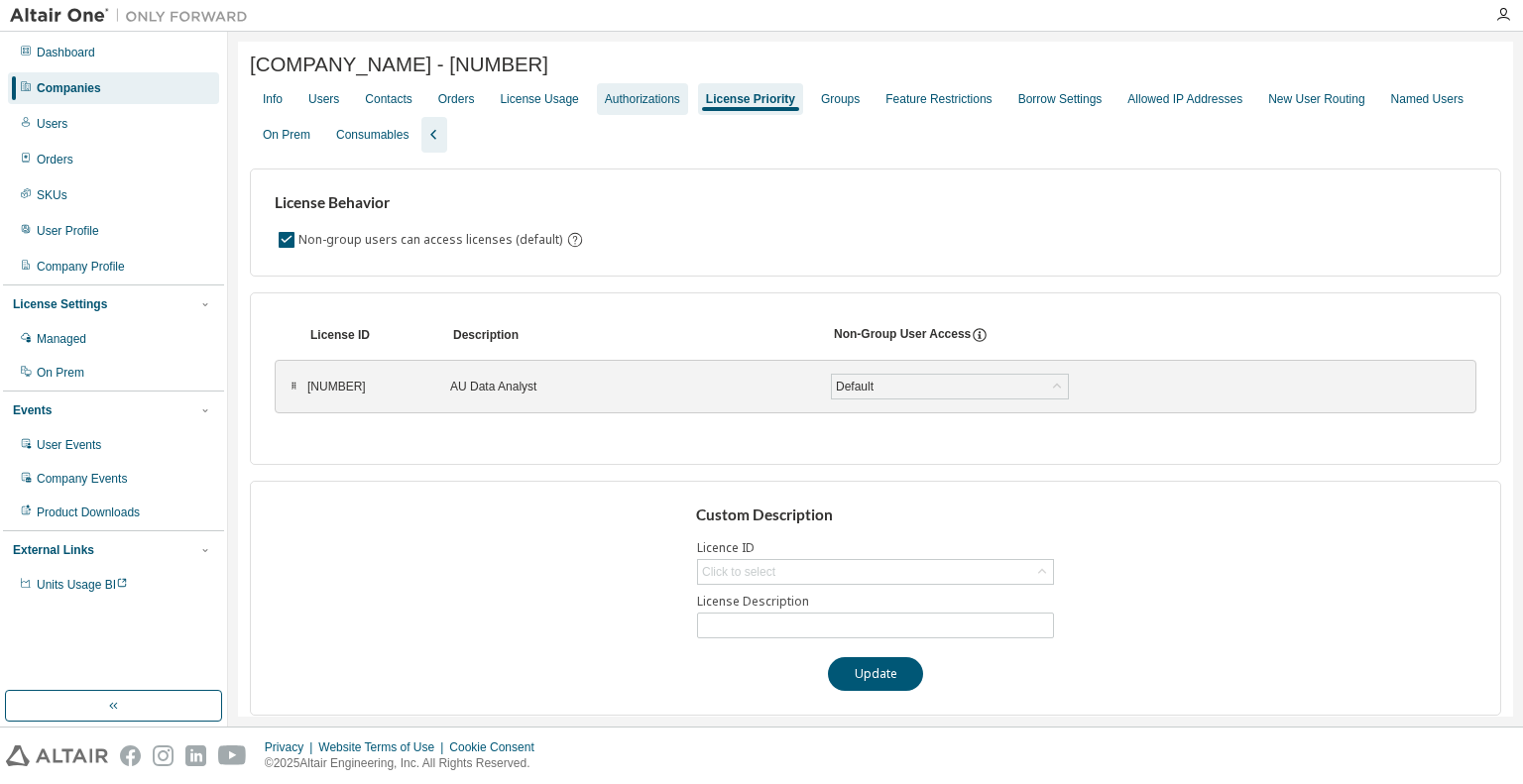 click on "Authorizations" at bounding box center (643, 99) 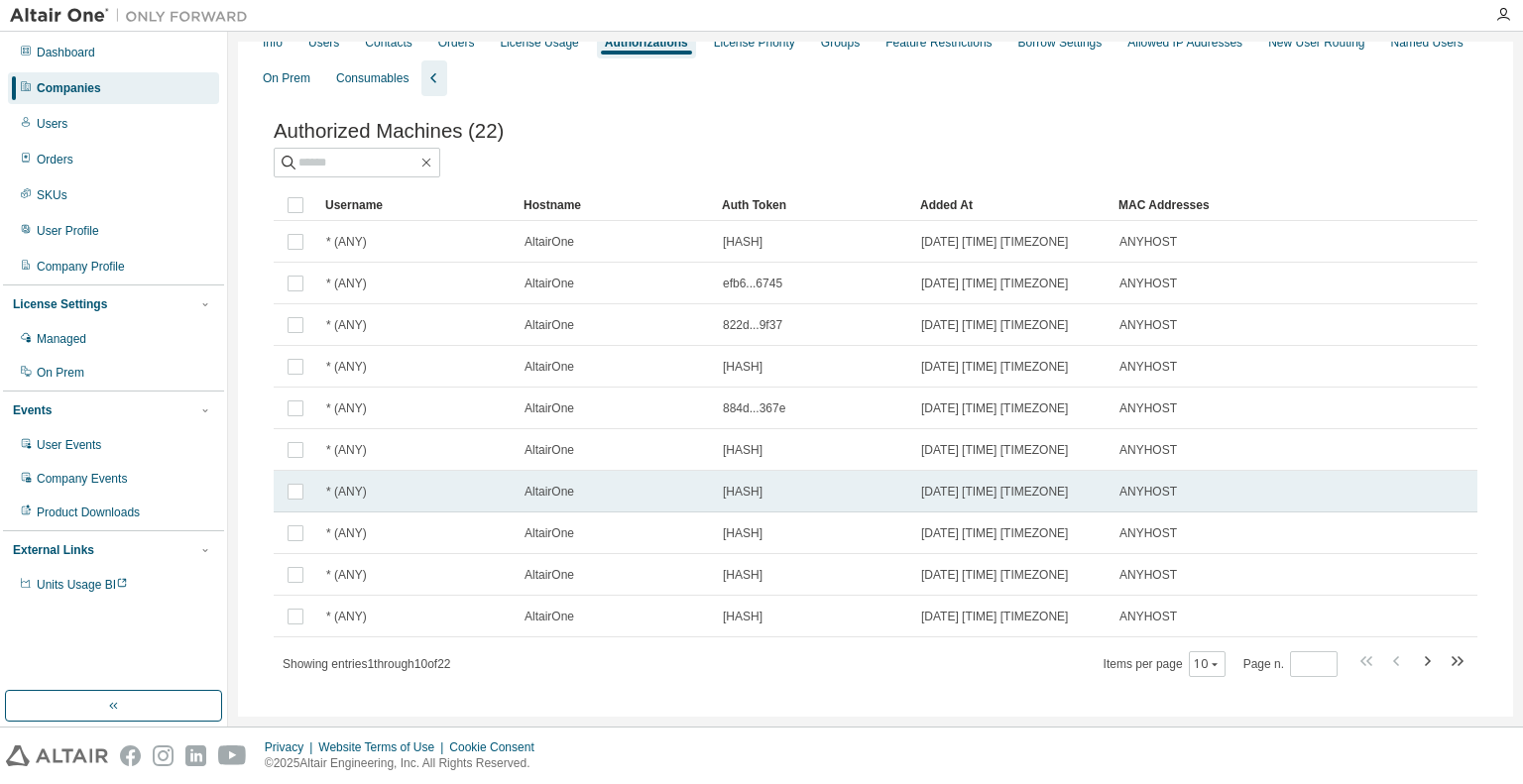 scroll, scrollTop: 87, scrollLeft: 0, axis: vertical 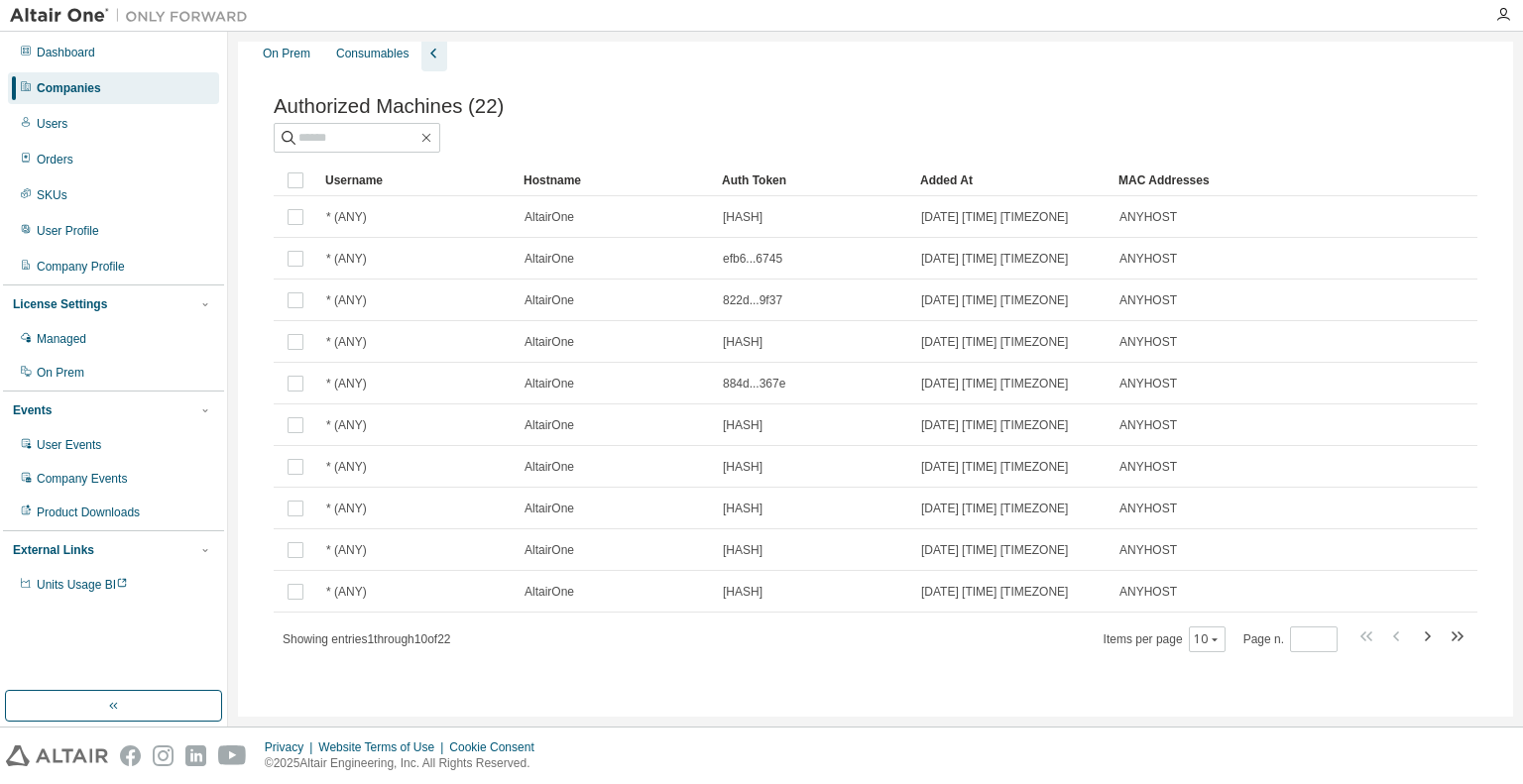 click on "MAC Addresses" at bounding box center [1189, 180] 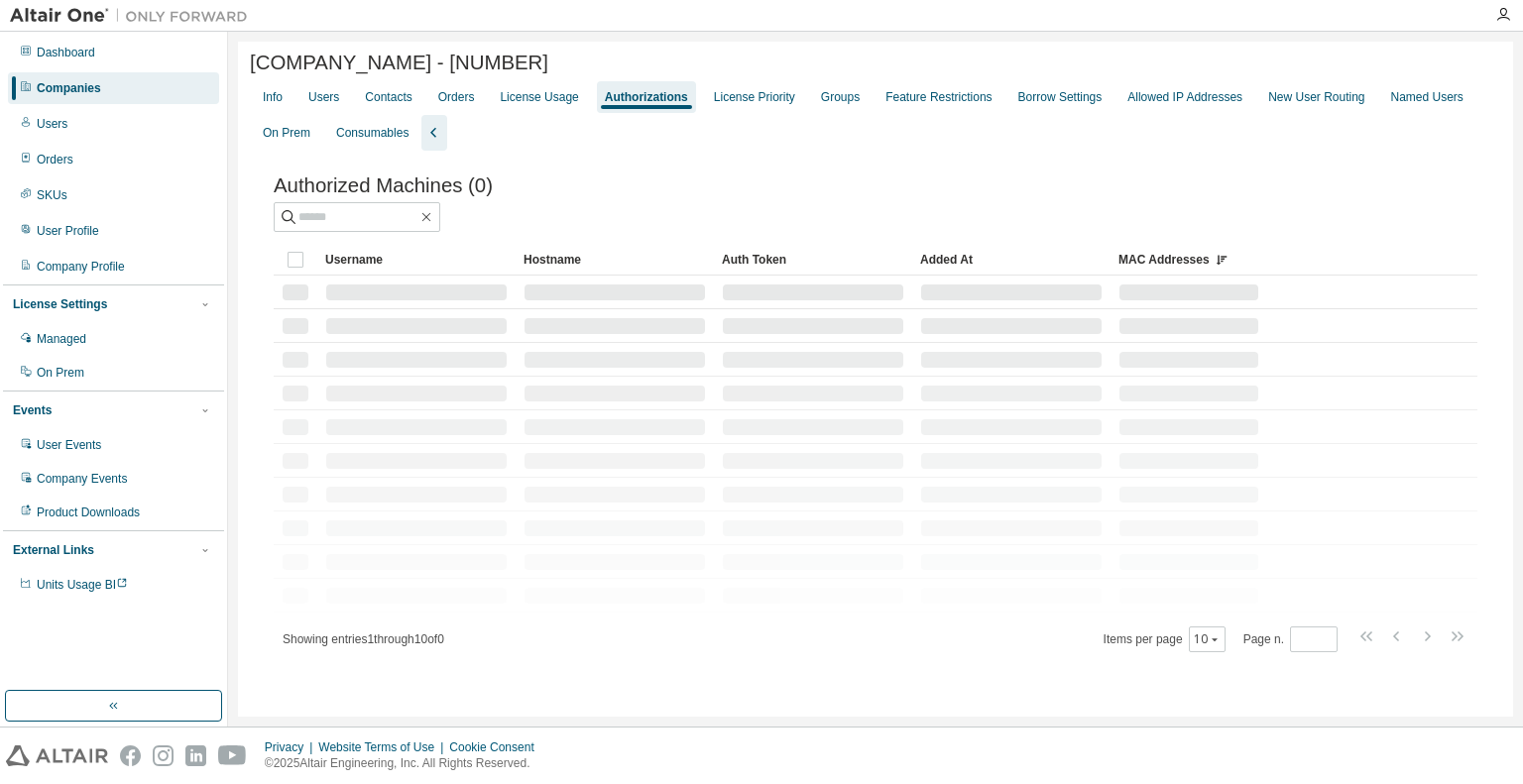 scroll, scrollTop: 87, scrollLeft: 0, axis: vertical 